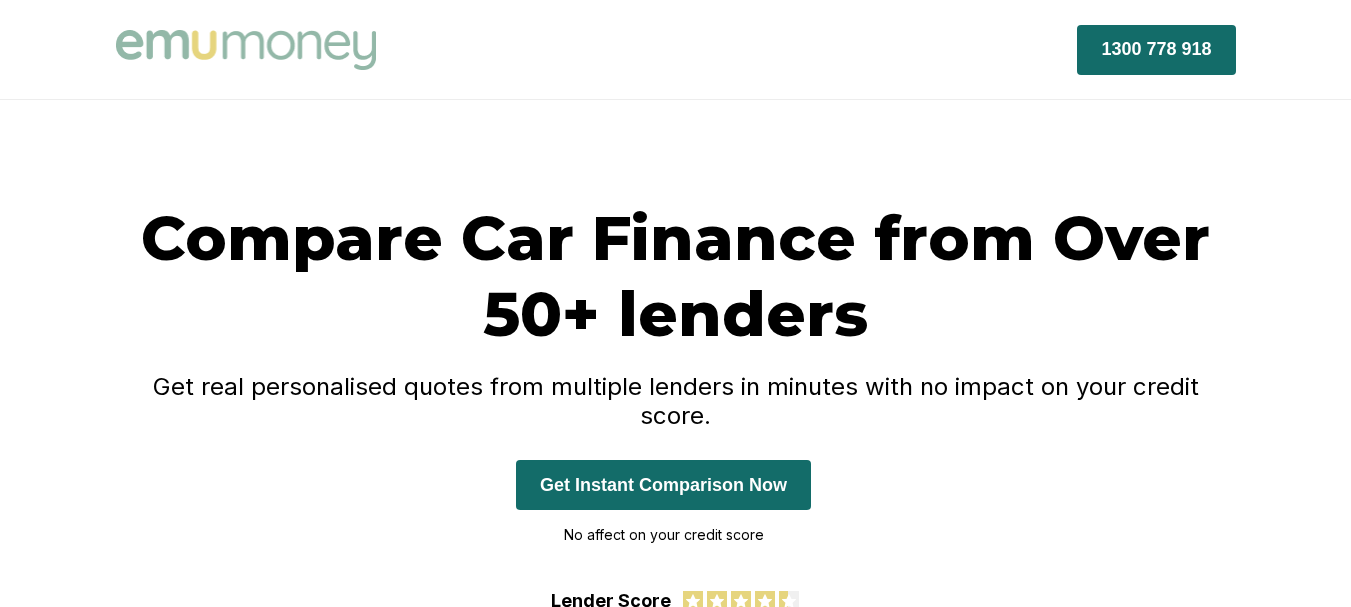 scroll, scrollTop: 227, scrollLeft: 0, axis: vertical 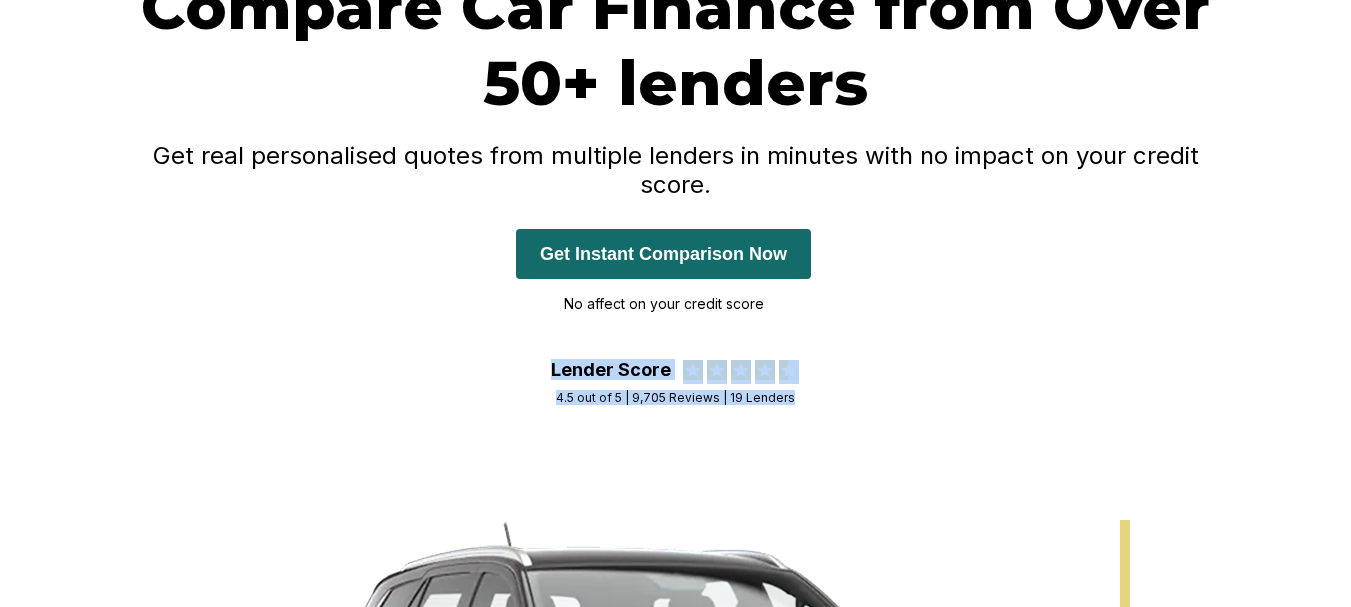 drag, startPoint x: 564, startPoint y: 344, endPoint x: 808, endPoint y: 377, distance: 246.22145 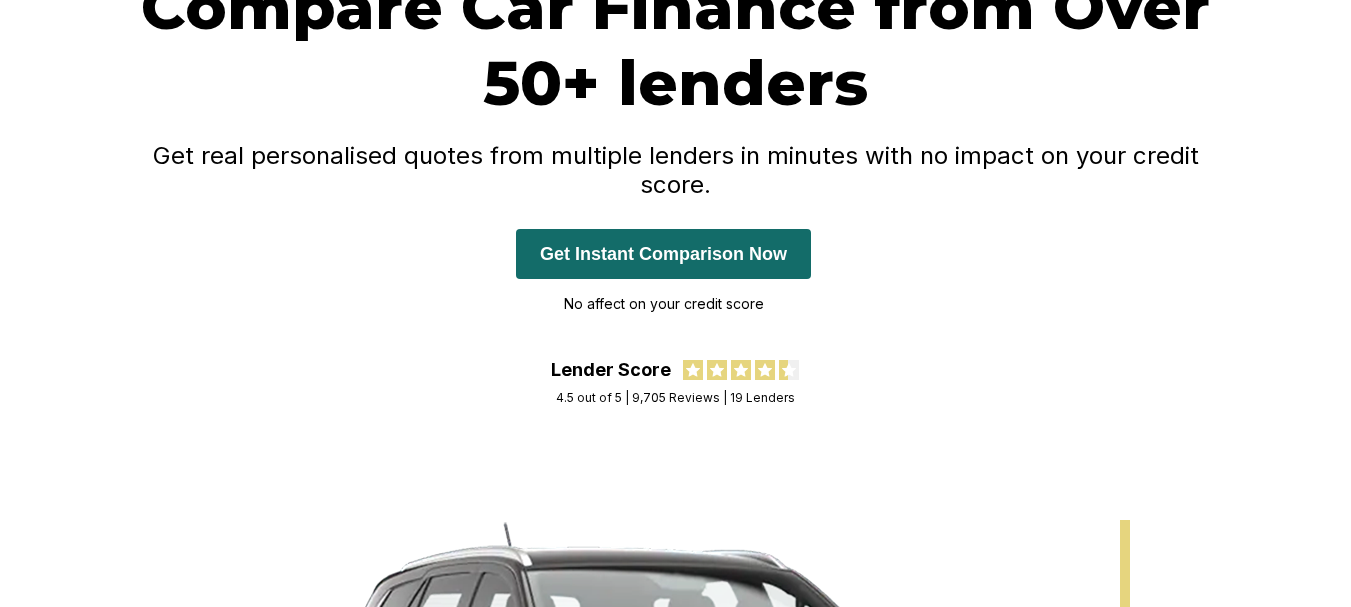 click on "Compare Car Finance from Over 50+ lenders Get real personalised quotes from multiple lenders in minutes with no impact on your credit score. Get Instant Comparison Now No affect on your credit score Lender Score   4.5 out of 5 | 9,705 Reviews | 19 Lenders" at bounding box center (676, 189) 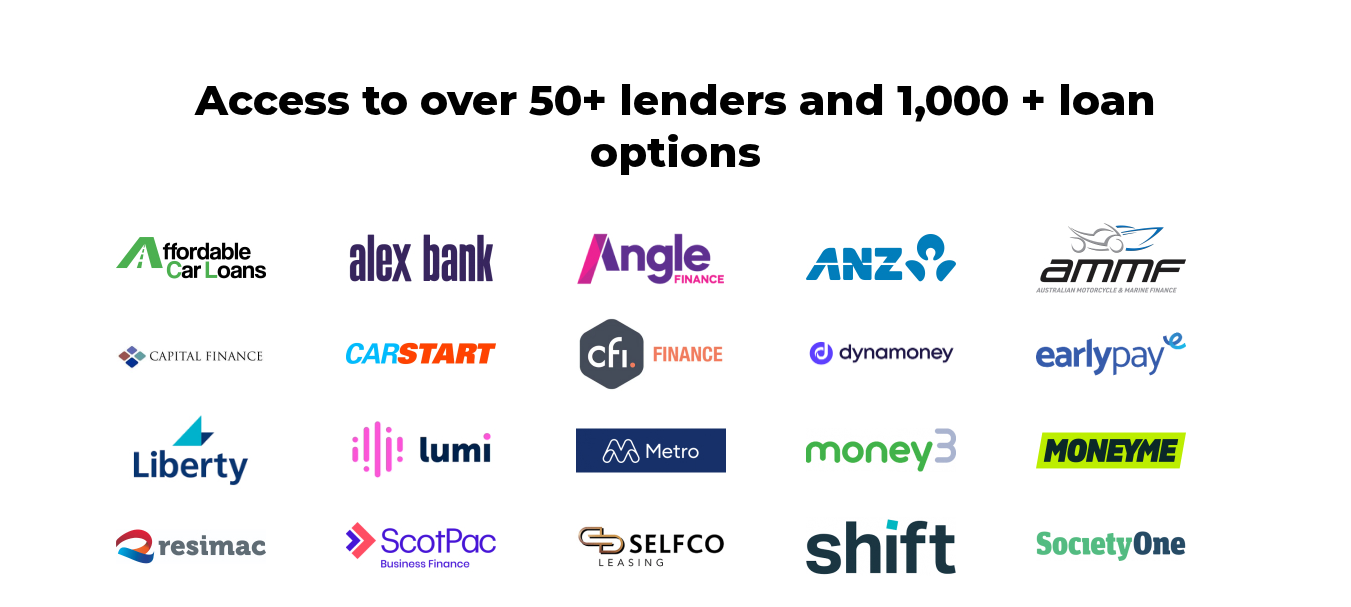 scroll, scrollTop: 4135, scrollLeft: 0, axis: vertical 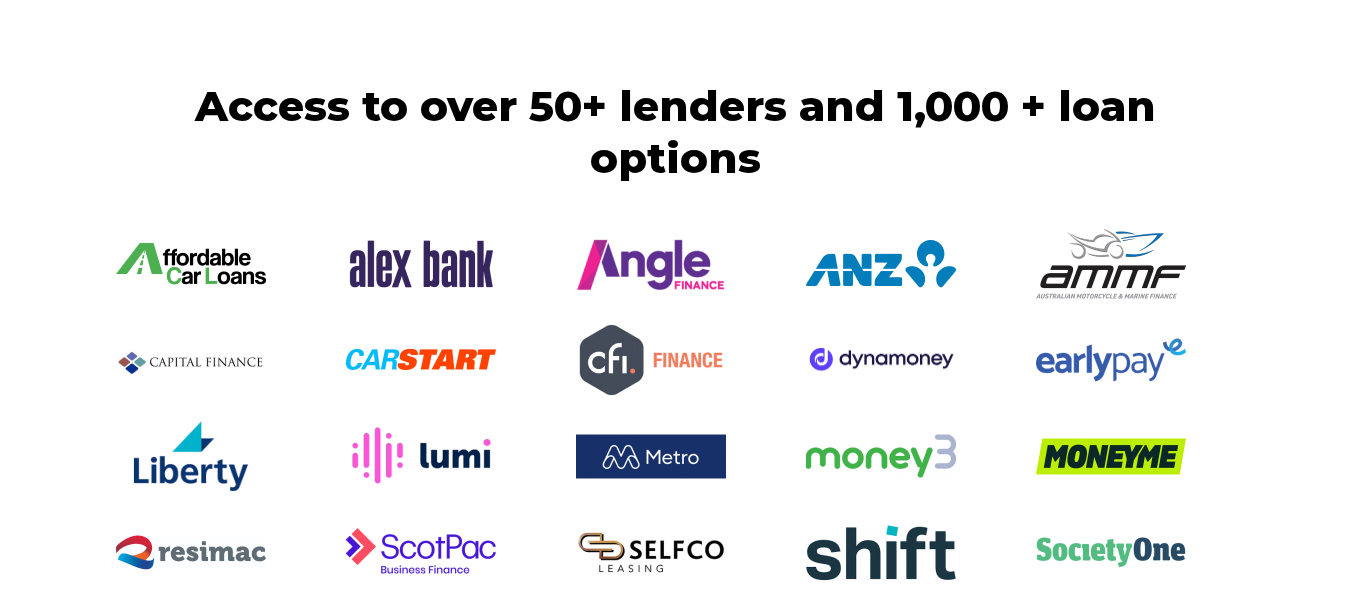 drag, startPoint x: 600, startPoint y: 409, endPoint x: 530, endPoint y: 298, distance: 131.2288 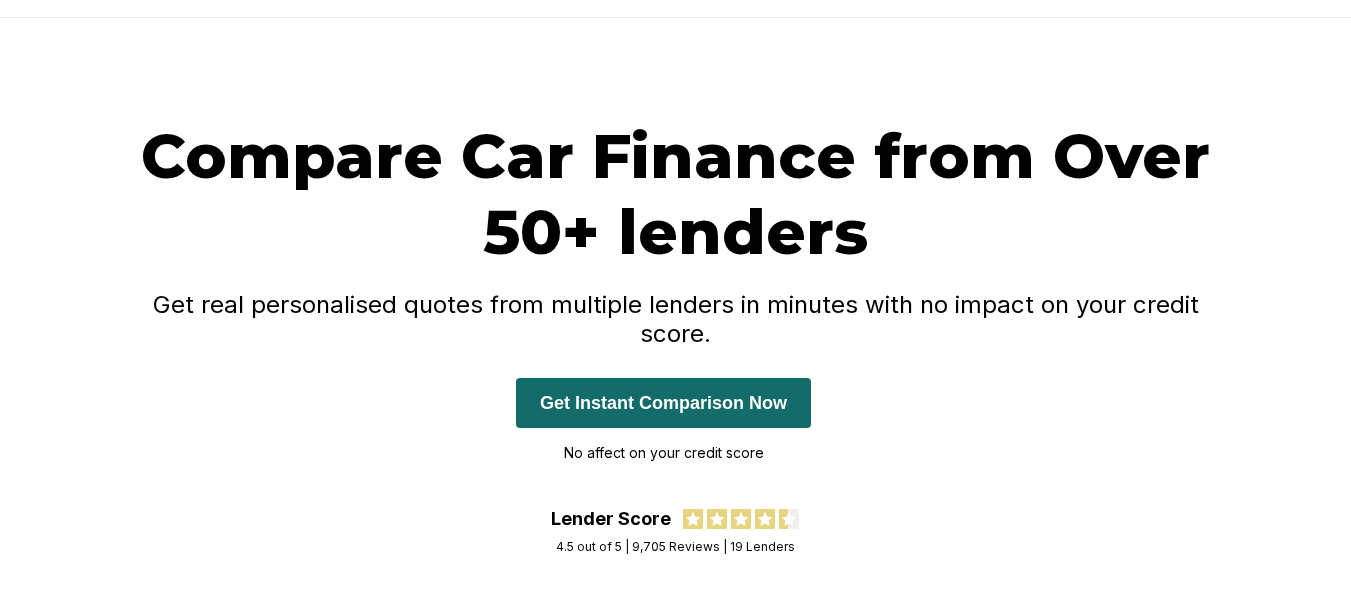 scroll, scrollTop: 90, scrollLeft: 0, axis: vertical 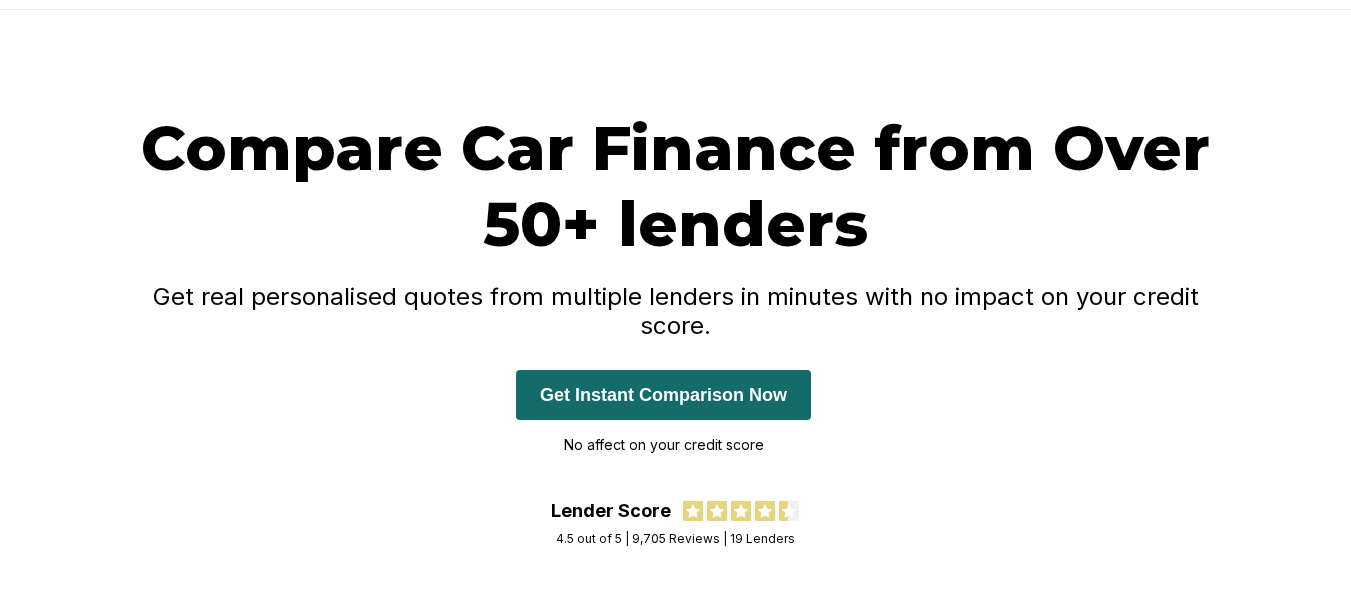 click on "Compare Car Finance from Over 50+ lenders" at bounding box center (676, 186) 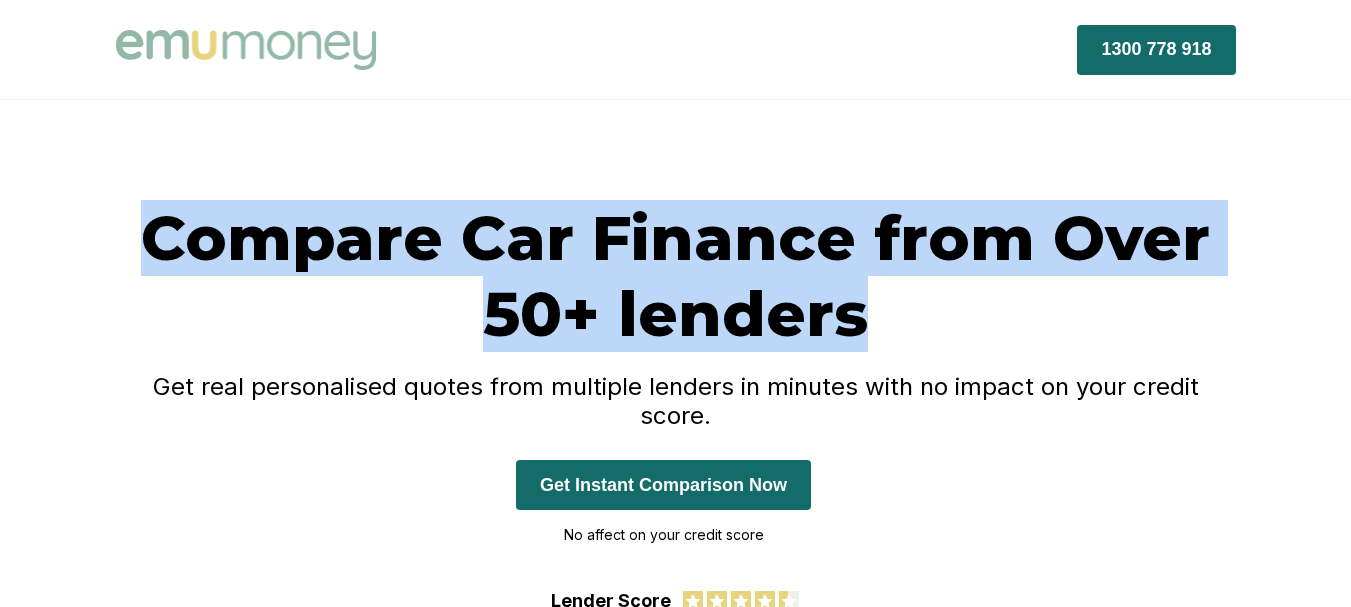 drag, startPoint x: 875, startPoint y: 325, endPoint x: 172, endPoint y: 235, distance: 708.7376 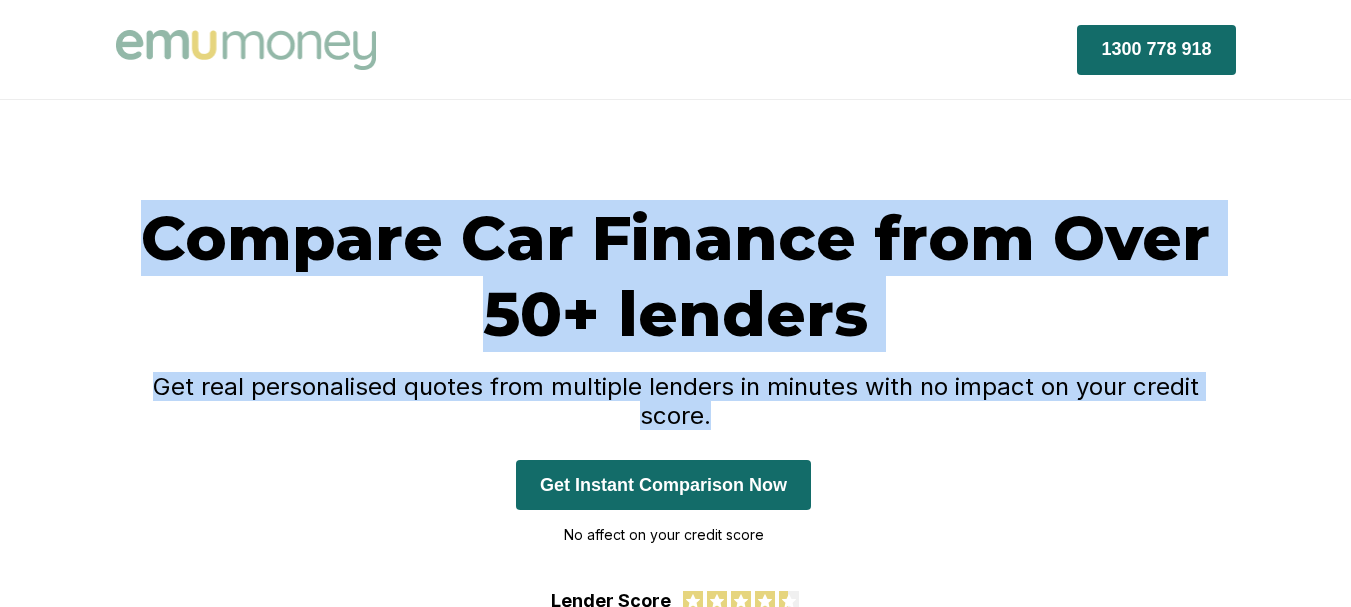drag, startPoint x: 172, startPoint y: 235, endPoint x: 1273, endPoint y: 366, distance: 1108.766 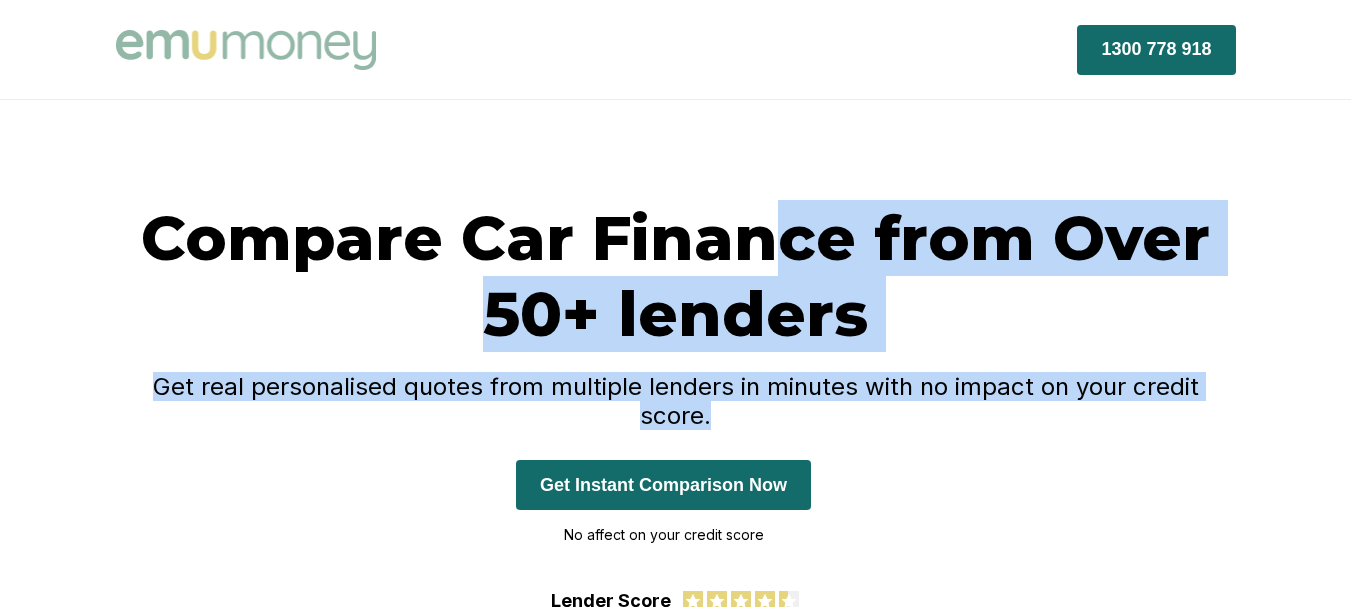 drag, startPoint x: 1255, startPoint y: 403, endPoint x: 765, endPoint y: 145, distance: 553.7725 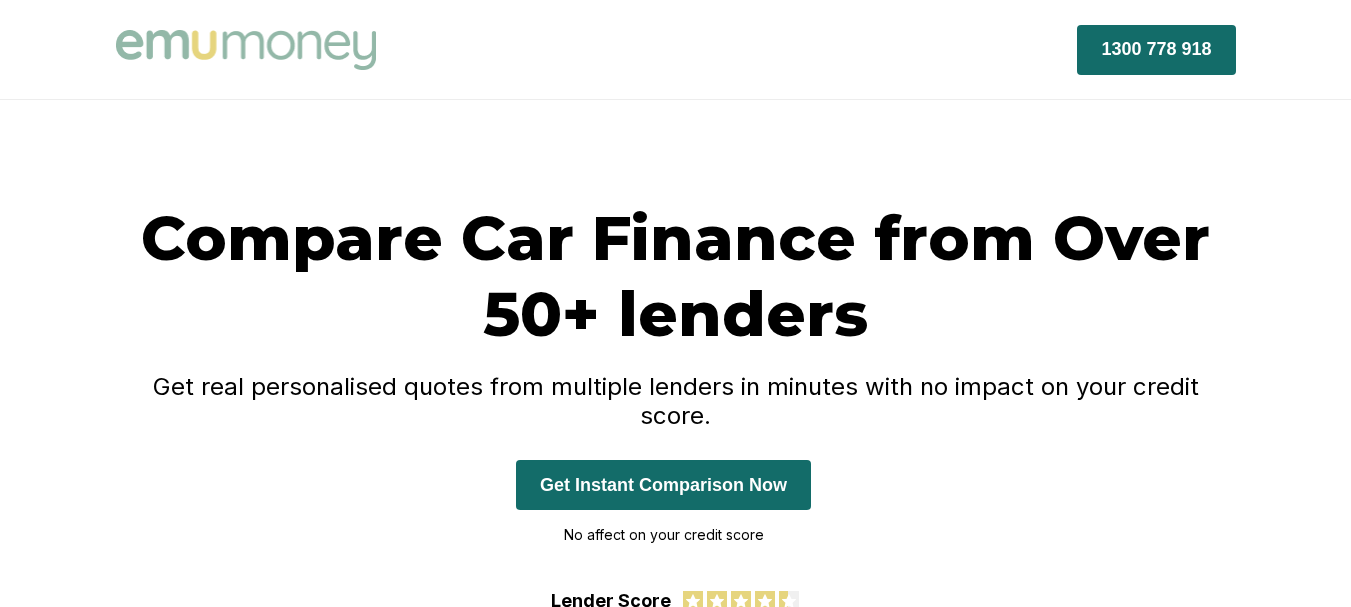 click on "Compare Car Finance from Over 50+ lenders" at bounding box center (676, 276) 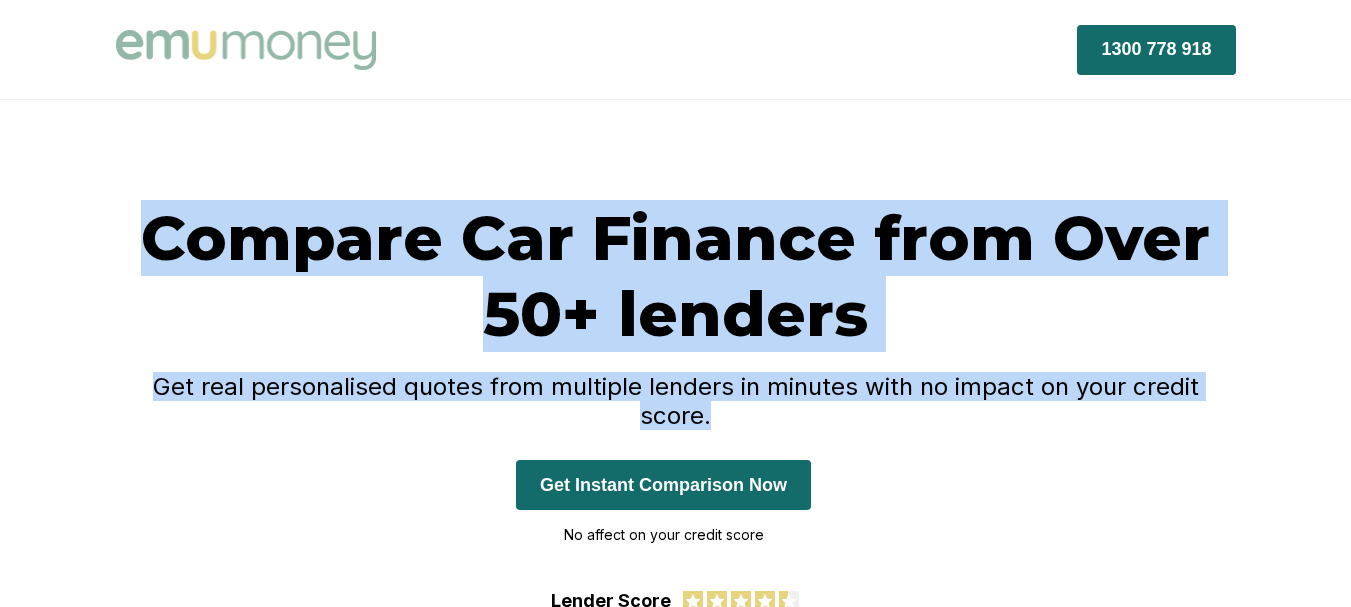 drag, startPoint x: 162, startPoint y: 244, endPoint x: 1262, endPoint y: 399, distance: 1110.8668 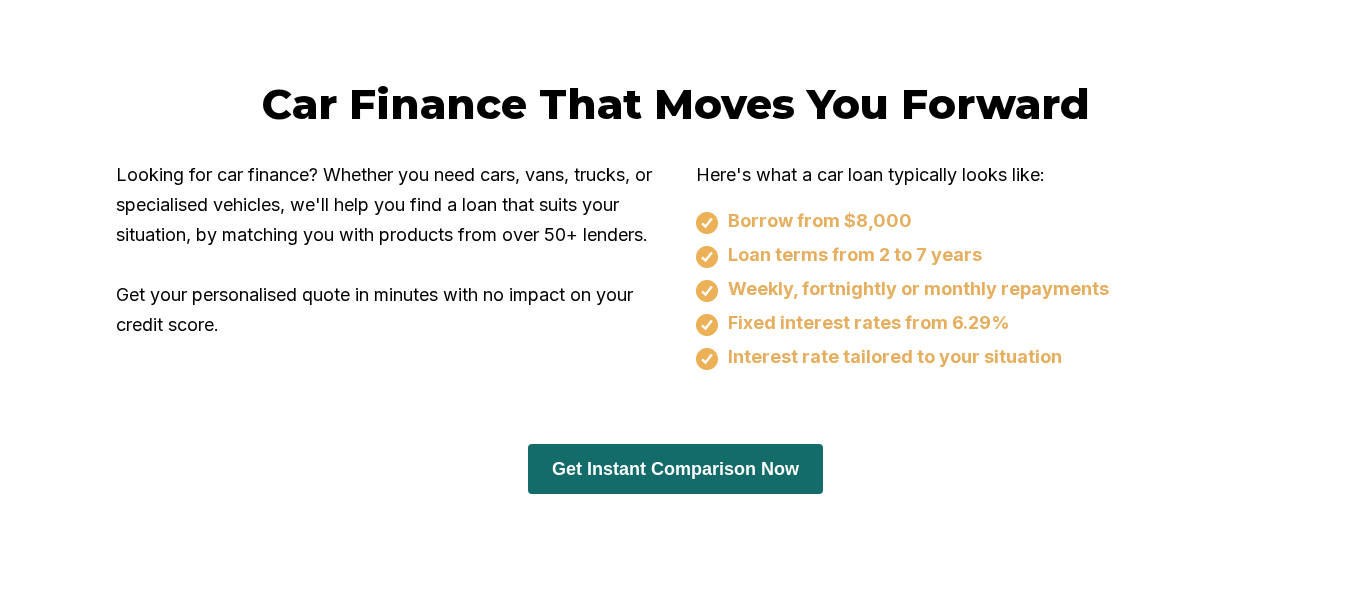 scroll, scrollTop: 1319, scrollLeft: 0, axis: vertical 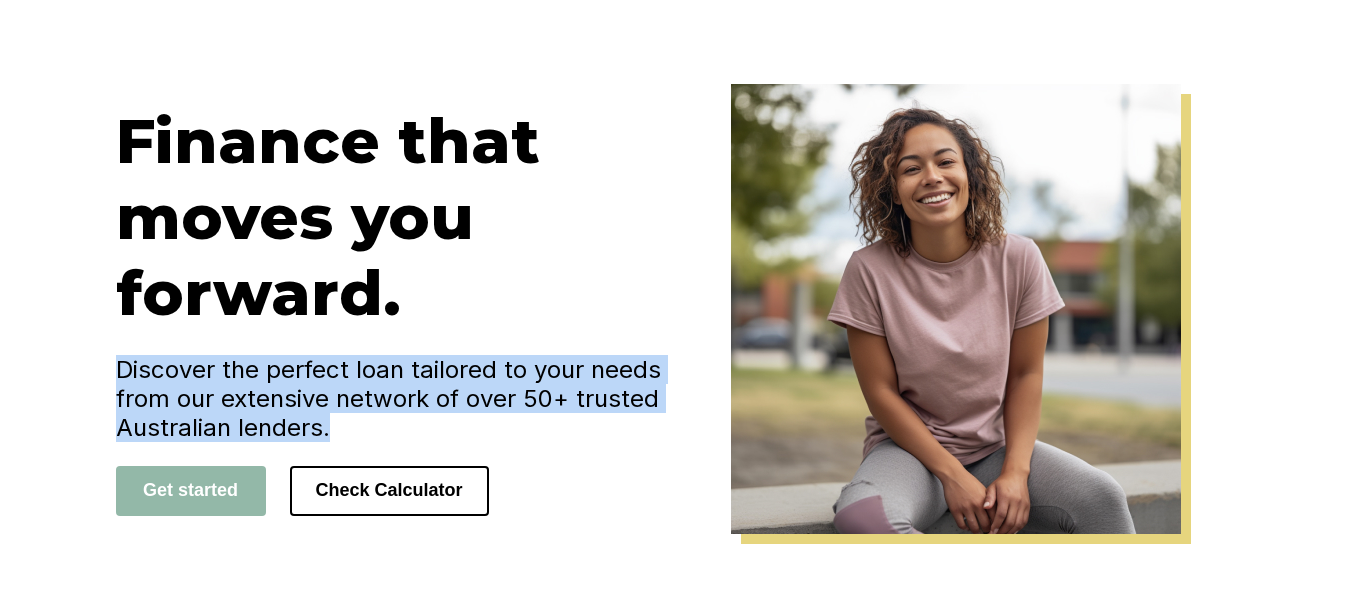 drag, startPoint x: 345, startPoint y: 431, endPoint x: 127, endPoint y: 375, distance: 225.07776 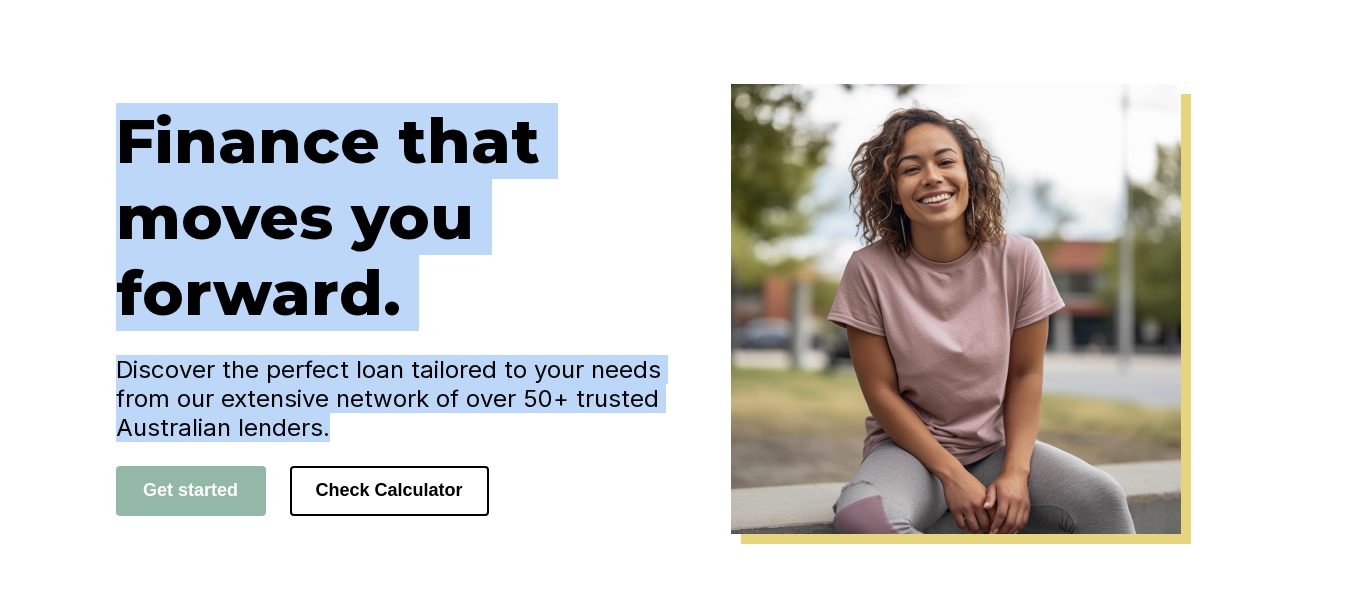 drag, startPoint x: 379, startPoint y: 428, endPoint x: 136, endPoint y: 137, distance: 379.1174 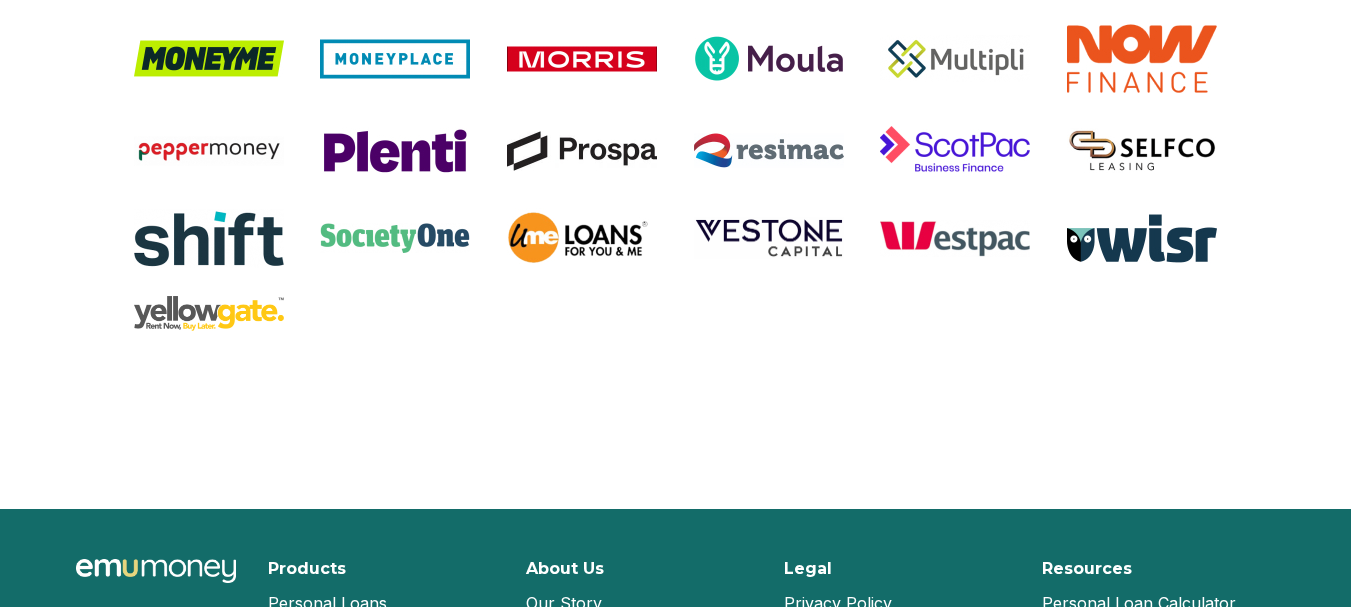 scroll, scrollTop: 4527, scrollLeft: 0, axis: vertical 